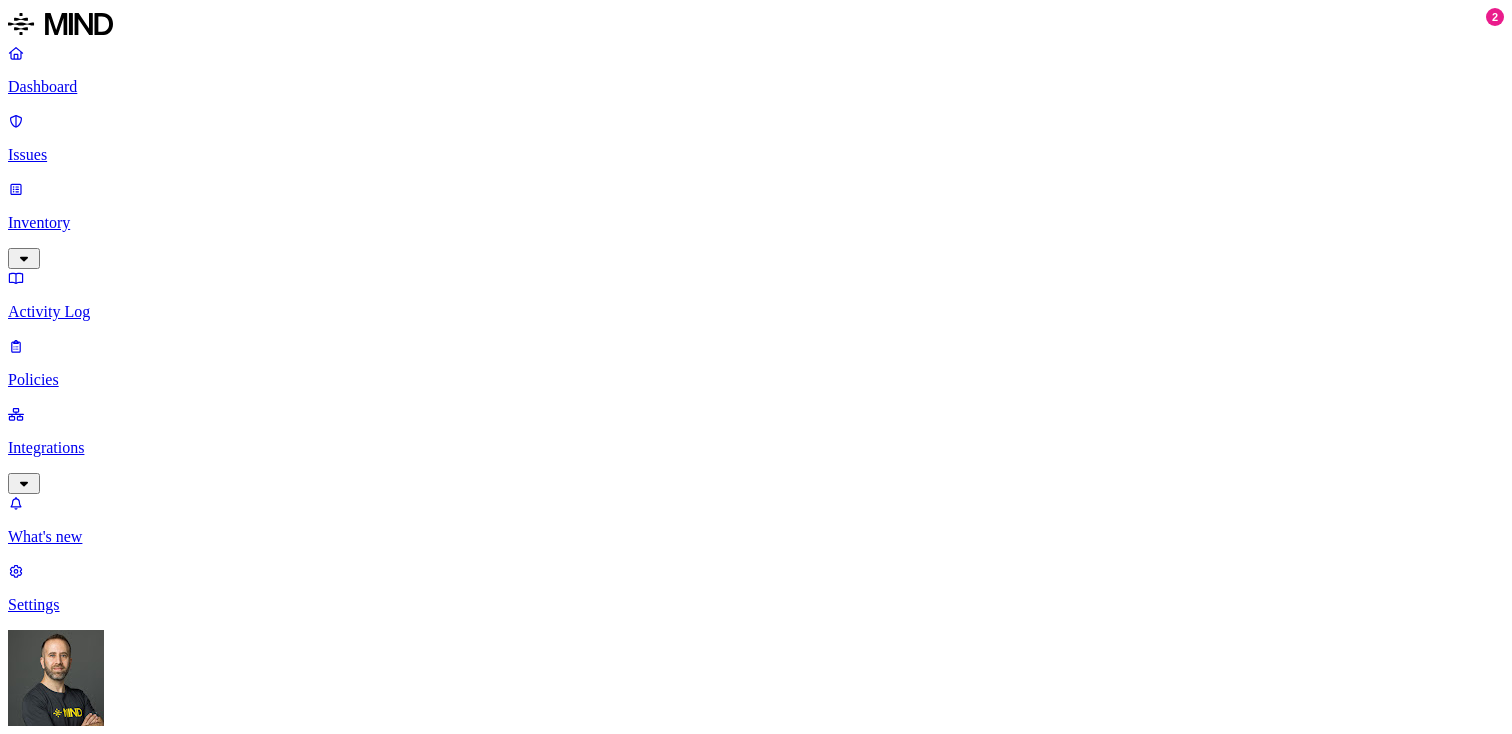 scroll, scrollTop: 0, scrollLeft: 0, axis: both 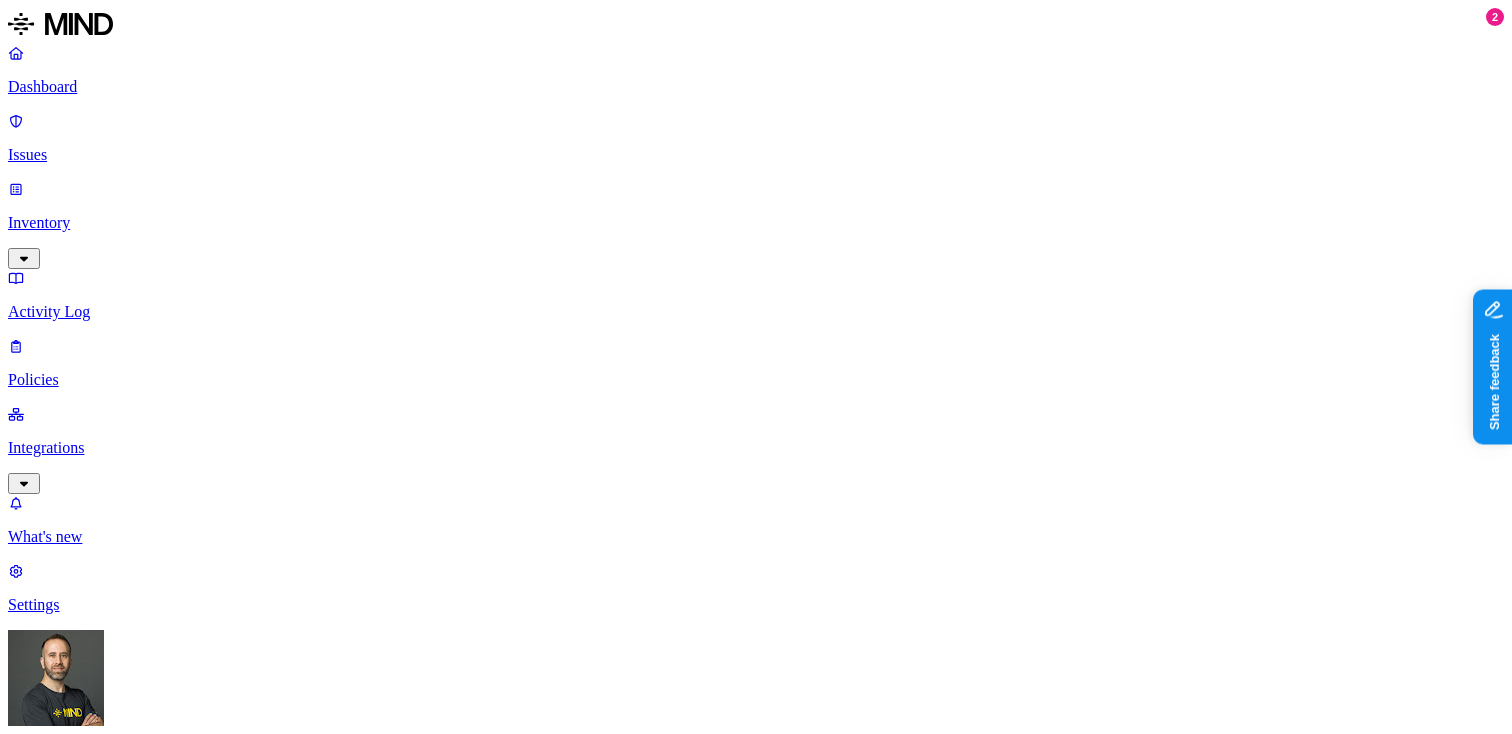 click on "Policies" at bounding box center (756, 380) 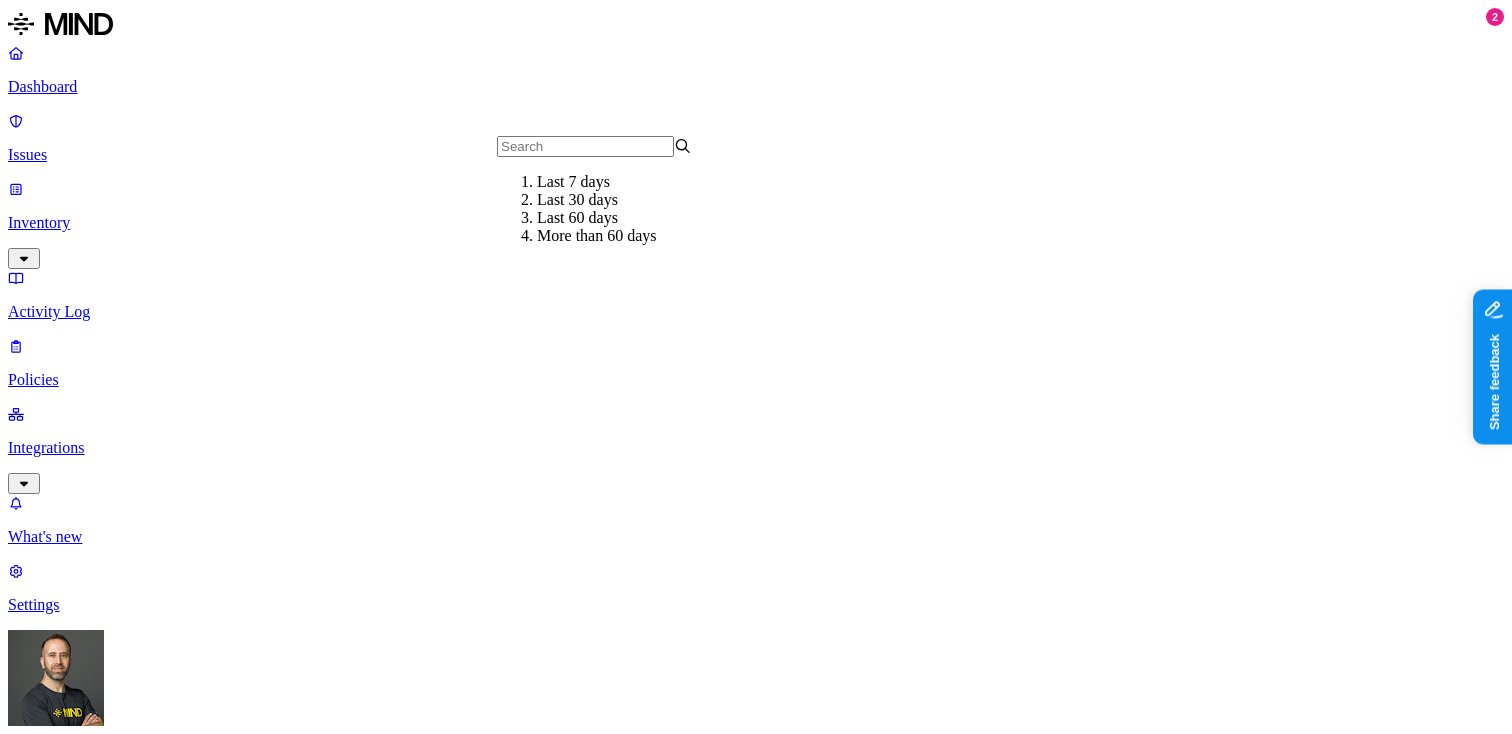 click on "Last 7 days" at bounding box center [634, 182] 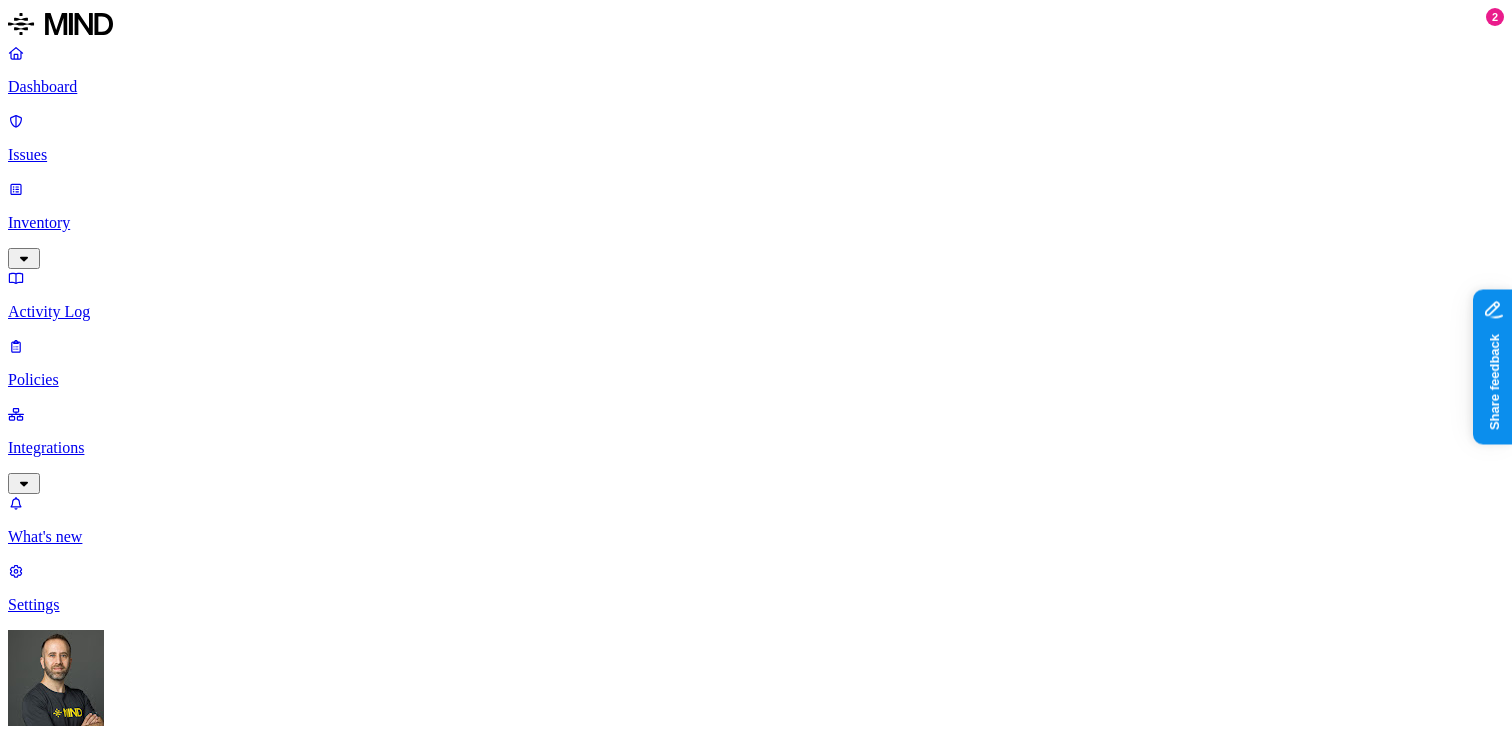 type 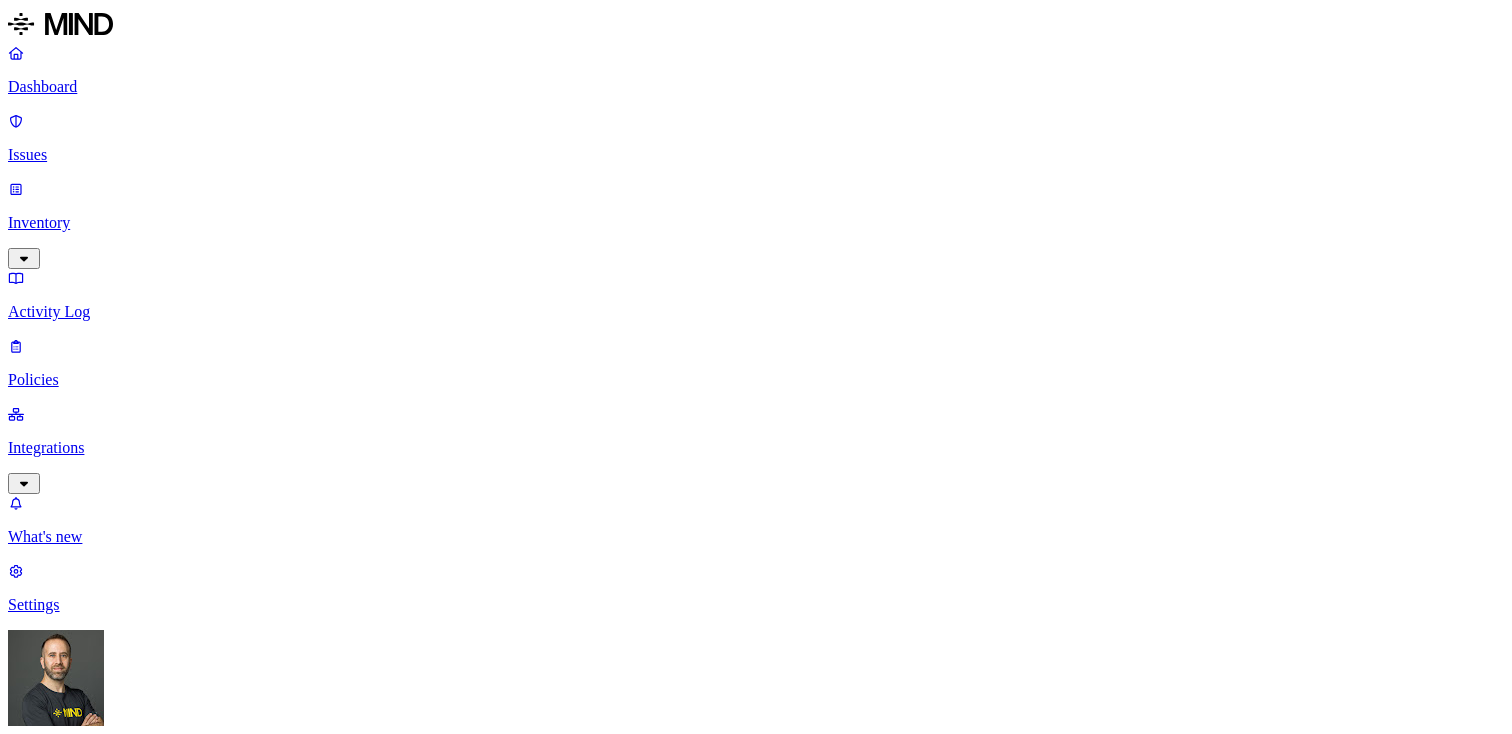 scroll, scrollTop: 0, scrollLeft: 0, axis: both 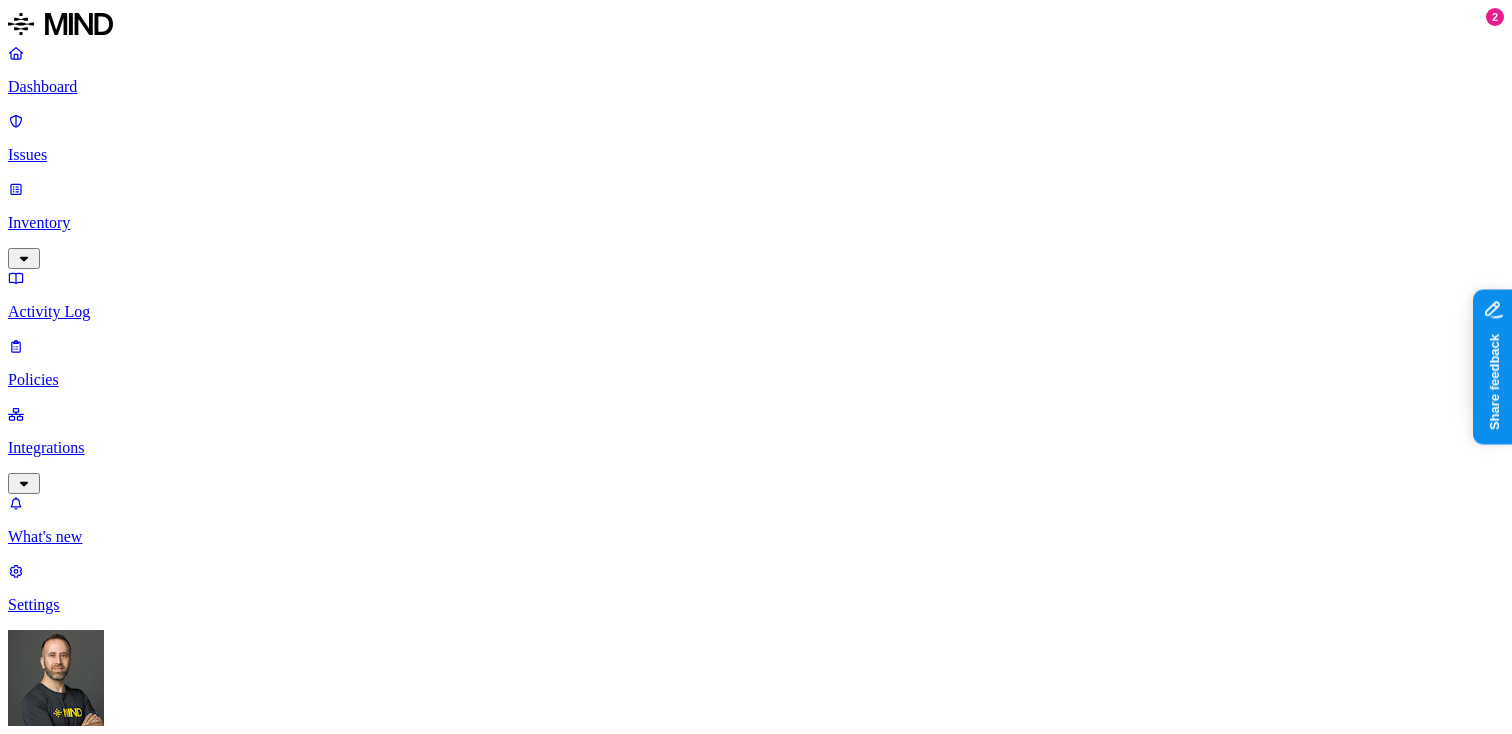 click on "Activity Log" at bounding box center [756, 312] 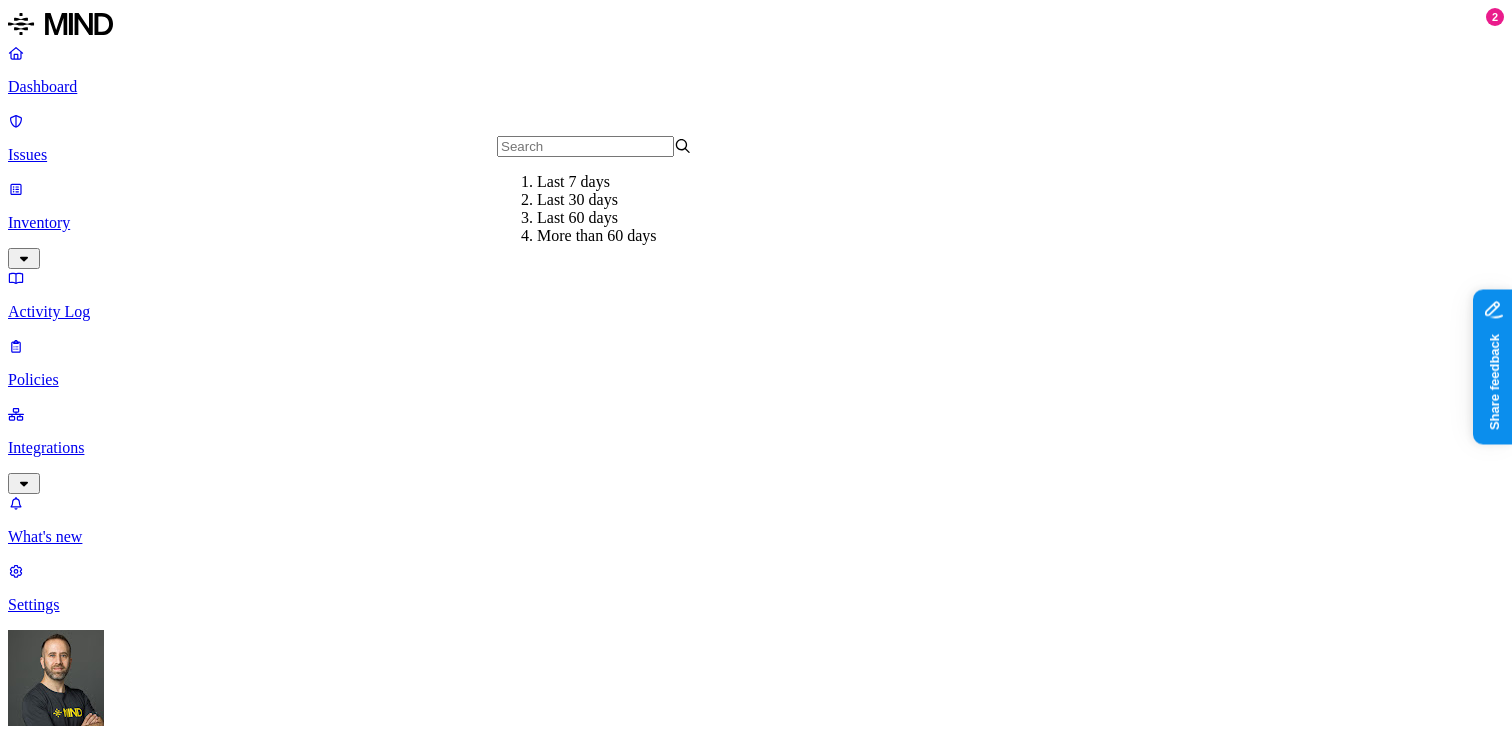 click on "Last 7 days" at bounding box center [634, 182] 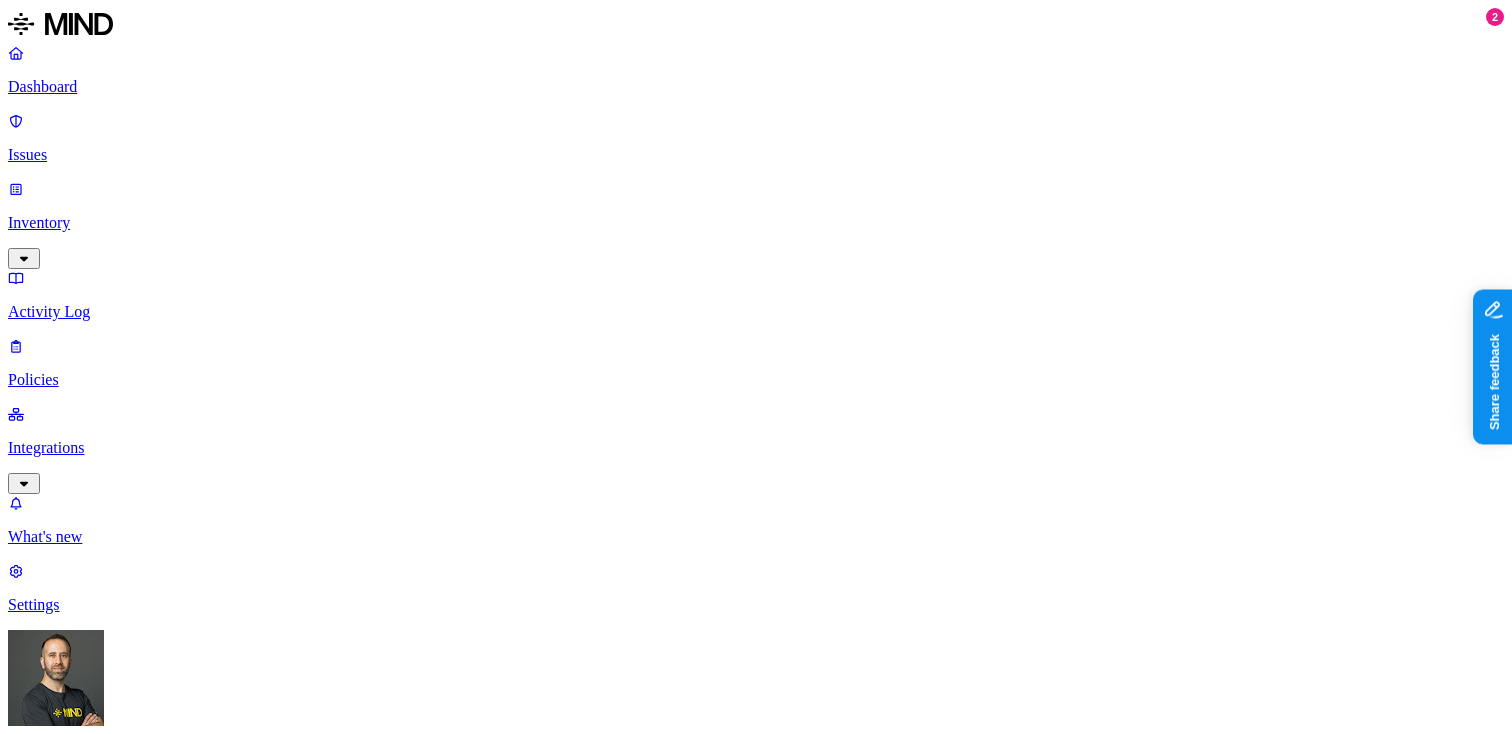 click on "Insider threat" at bounding box center [284, 916] 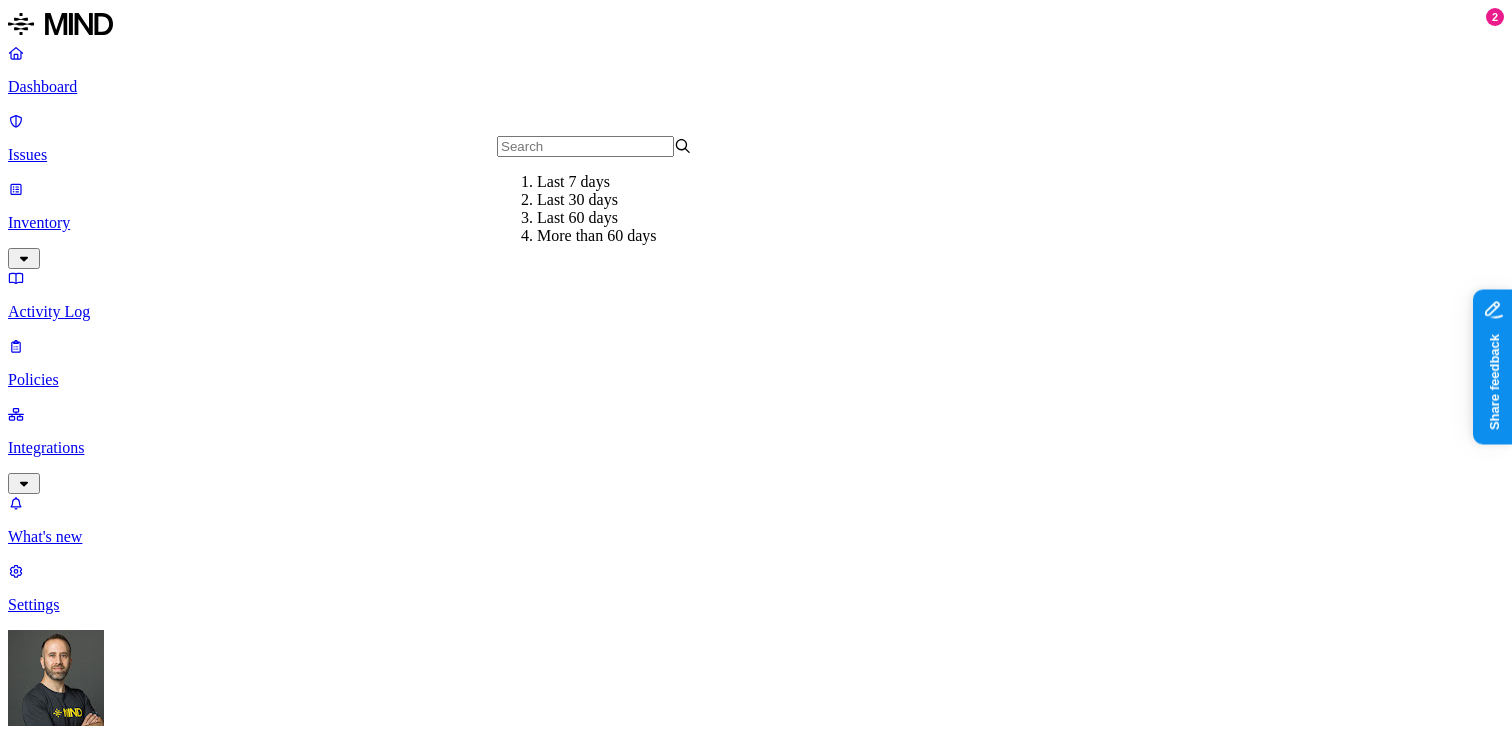 click on "Last 7 days" at bounding box center [634, 182] 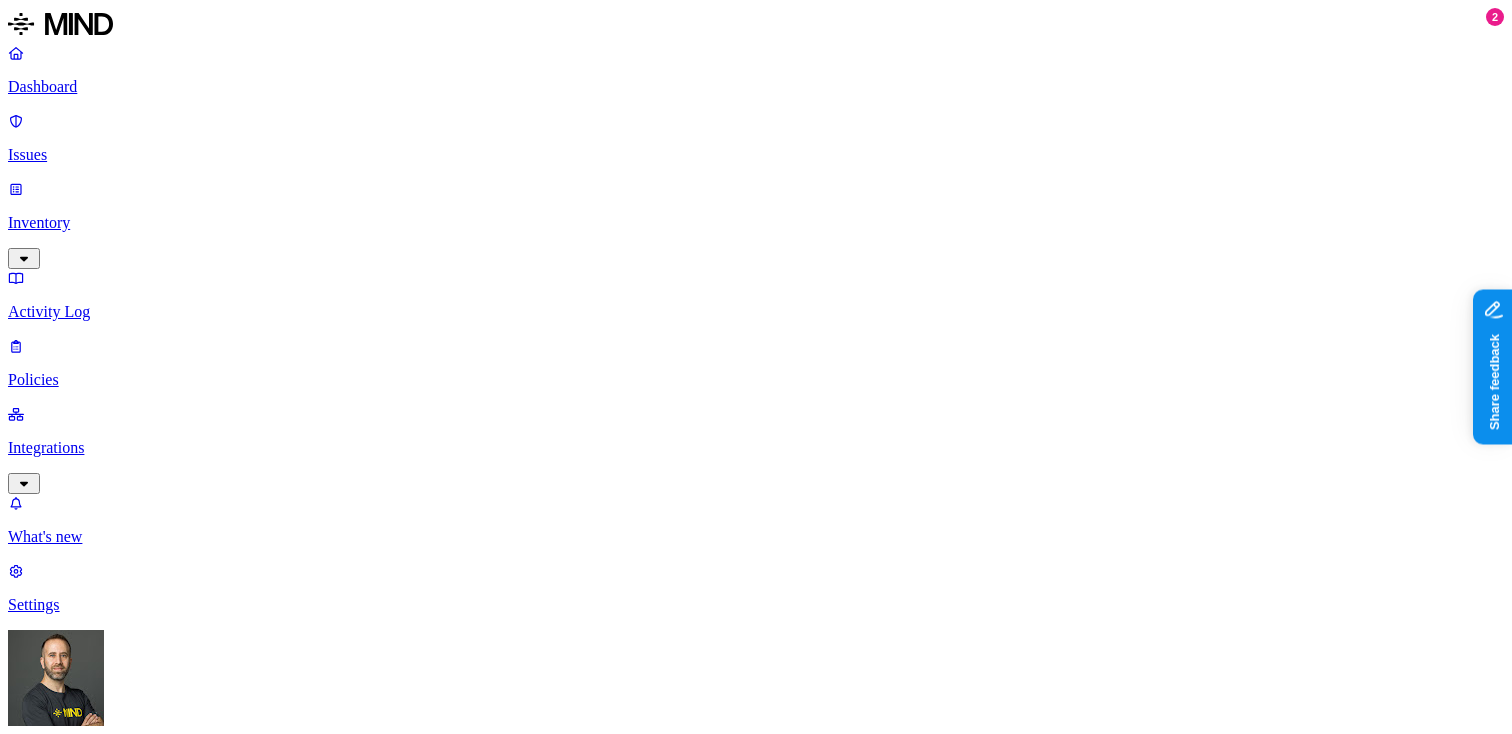 click on "All Exposure Exfiltration Insider threat" at bounding box center [756, 914] 